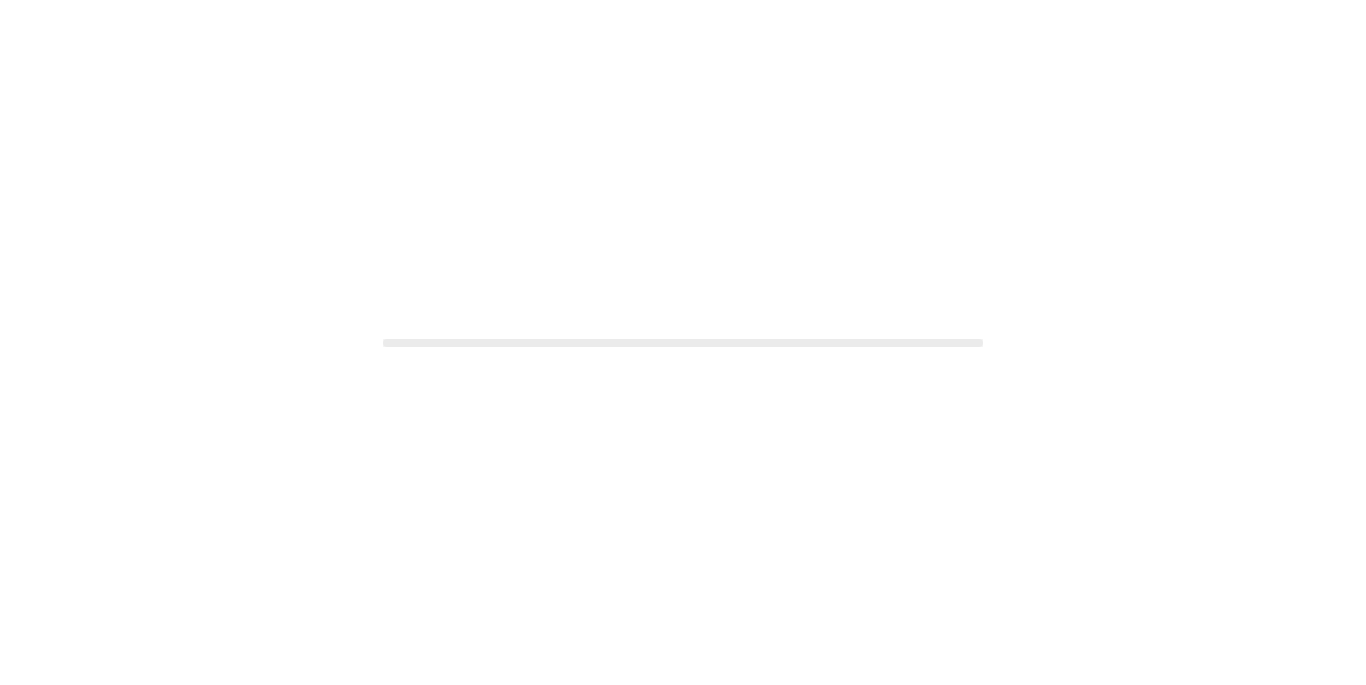 scroll, scrollTop: 0, scrollLeft: 0, axis: both 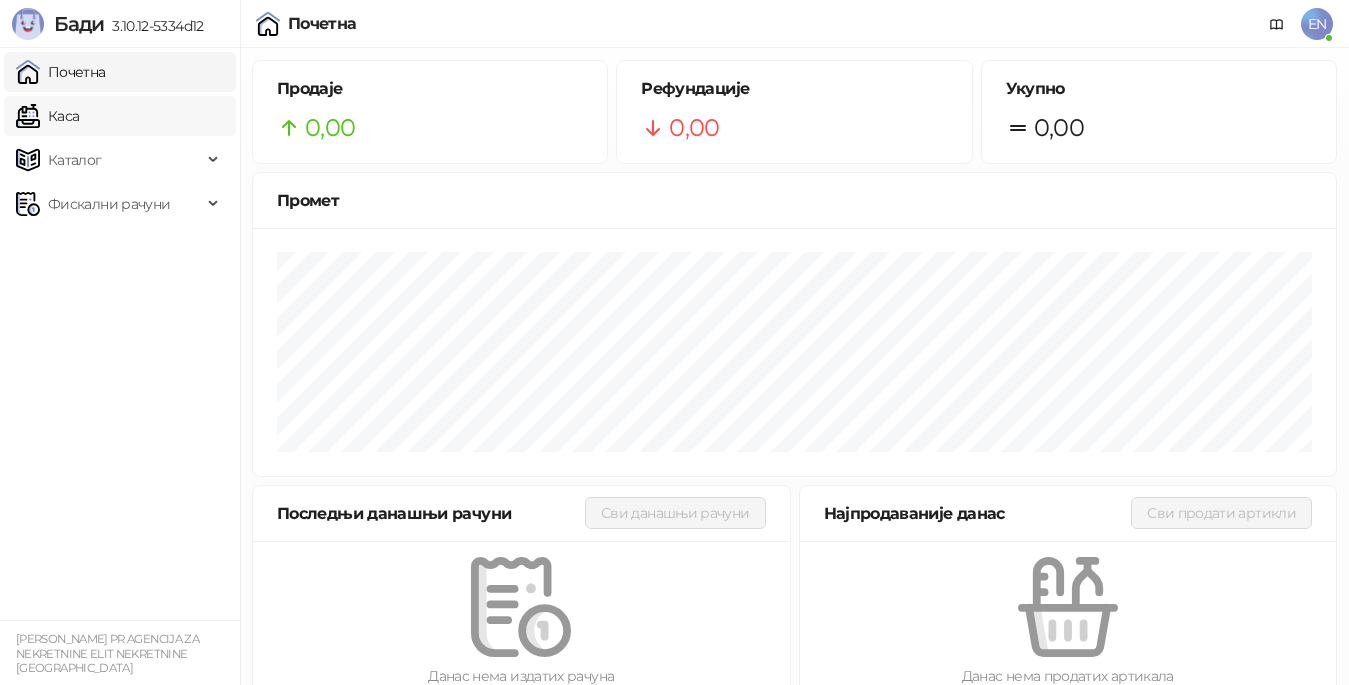 click on "Каса" at bounding box center (47, 116) 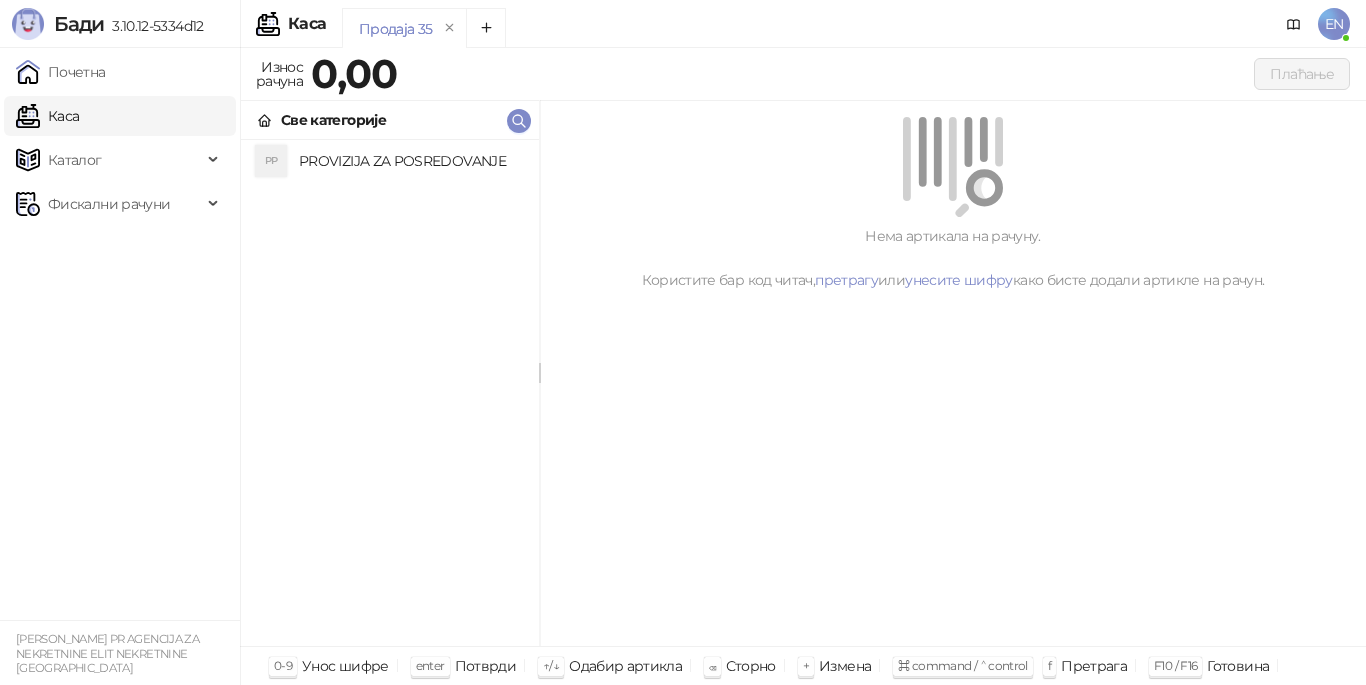 click on "PROVIZIJA ZA POSREDOVANJE" at bounding box center (411, 161) 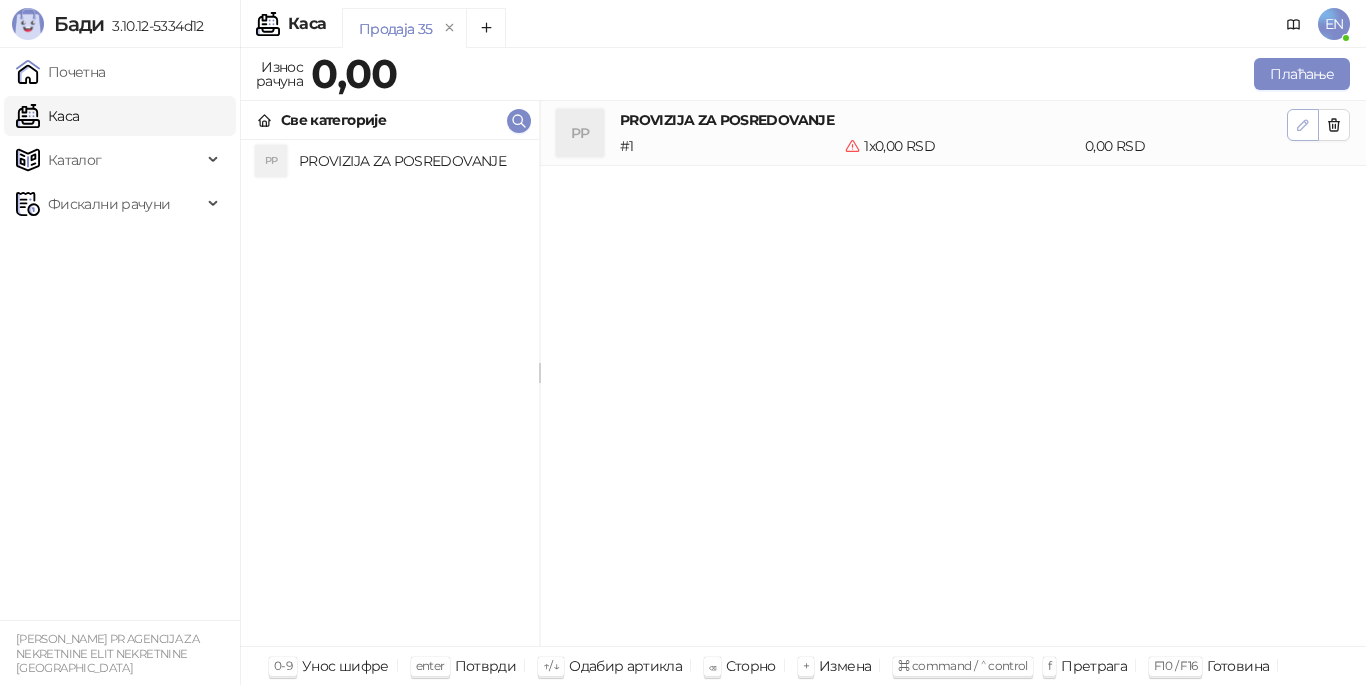 click at bounding box center [1303, 125] 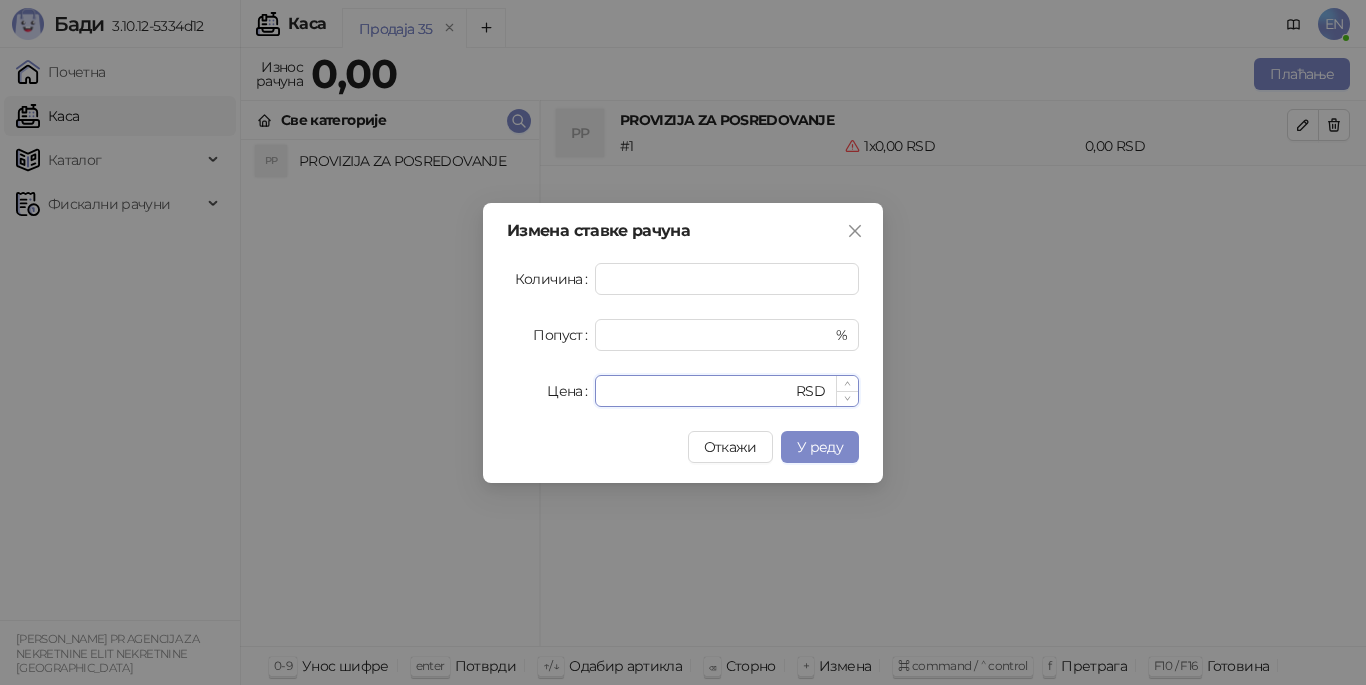 drag, startPoint x: 642, startPoint y: 393, endPoint x: 596, endPoint y: 392, distance: 46.010868 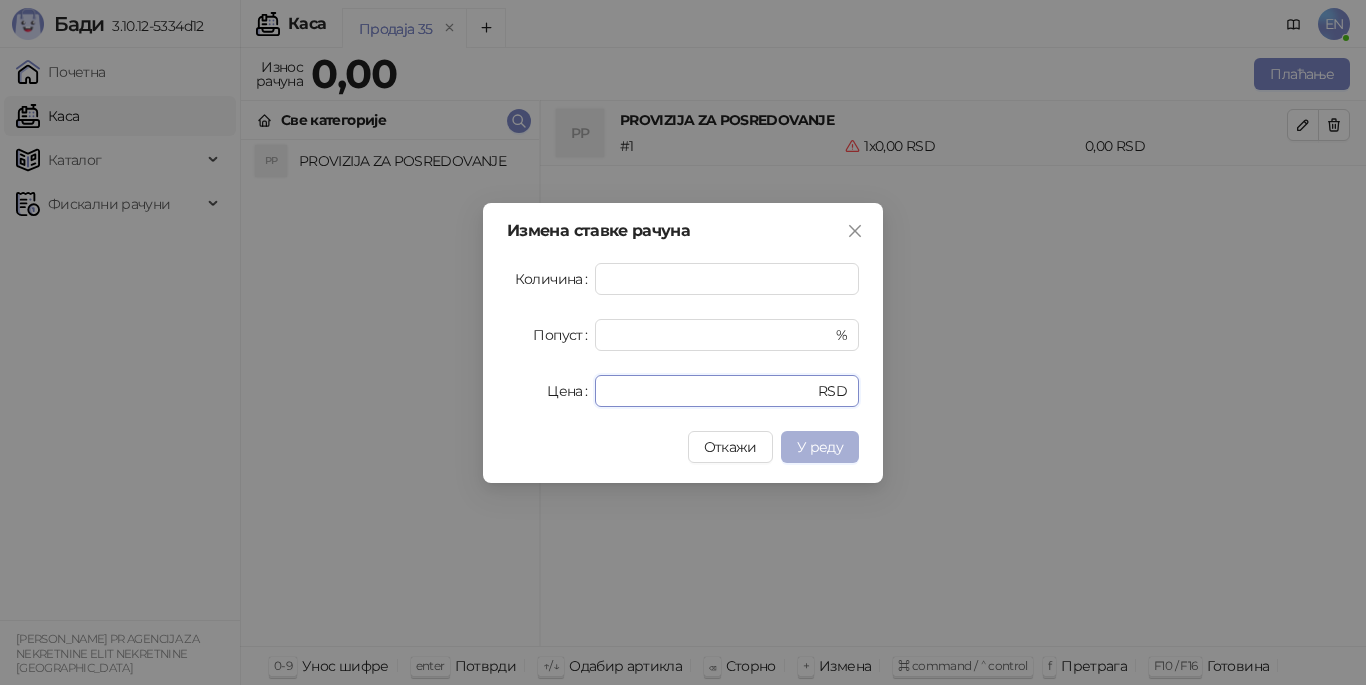type on "******" 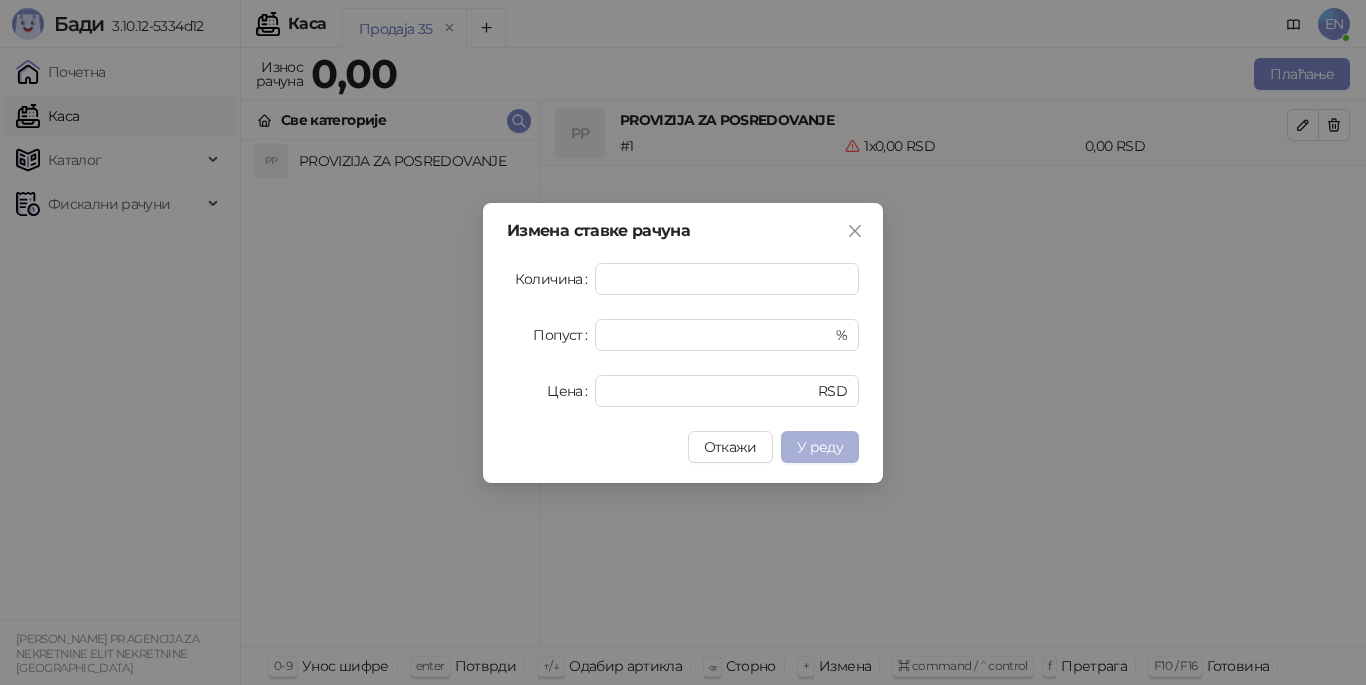 click on "У реду" at bounding box center (820, 447) 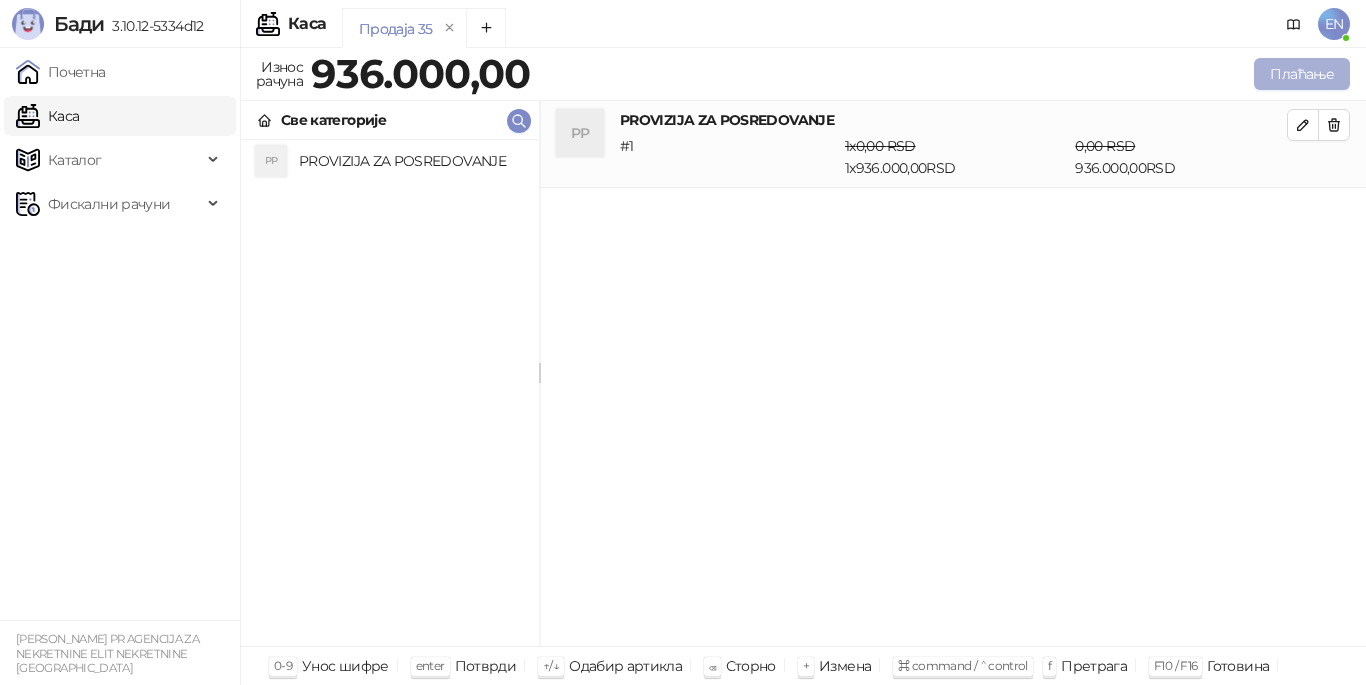 click on "Плаћање" at bounding box center (1302, 74) 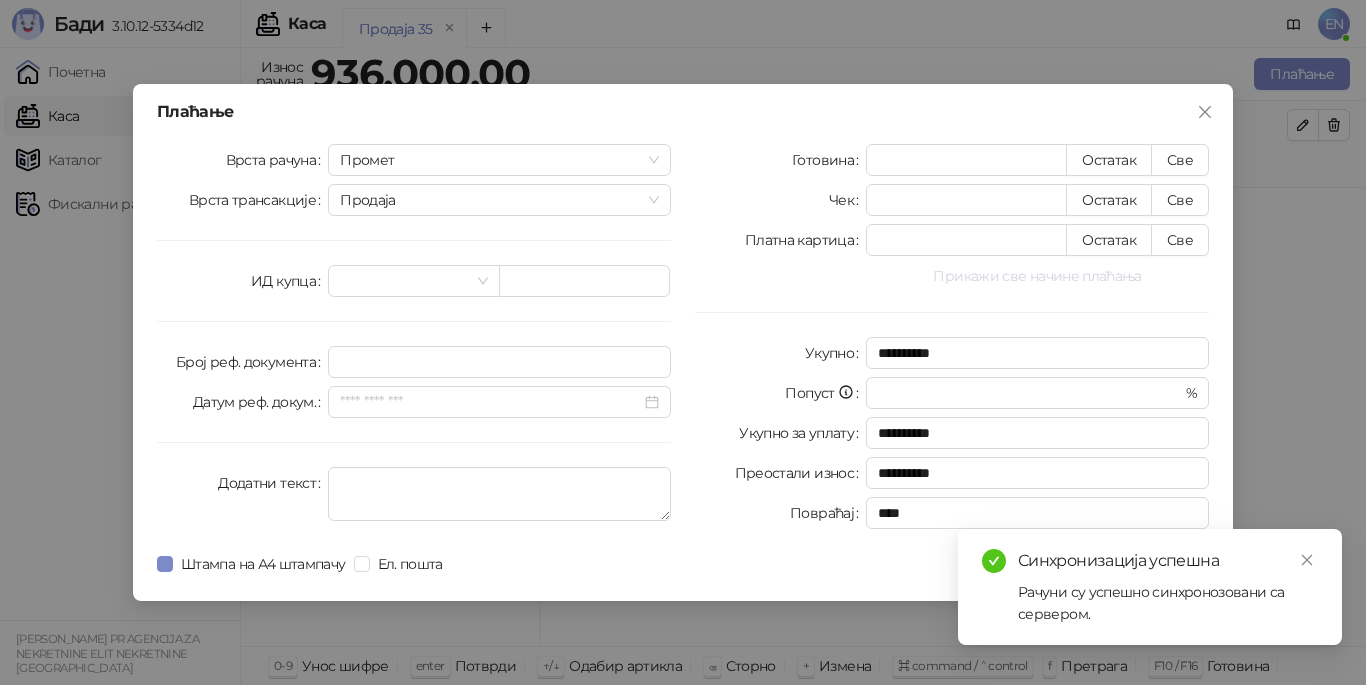 click on "Прикажи све начине плаћања" at bounding box center (1037, 276) 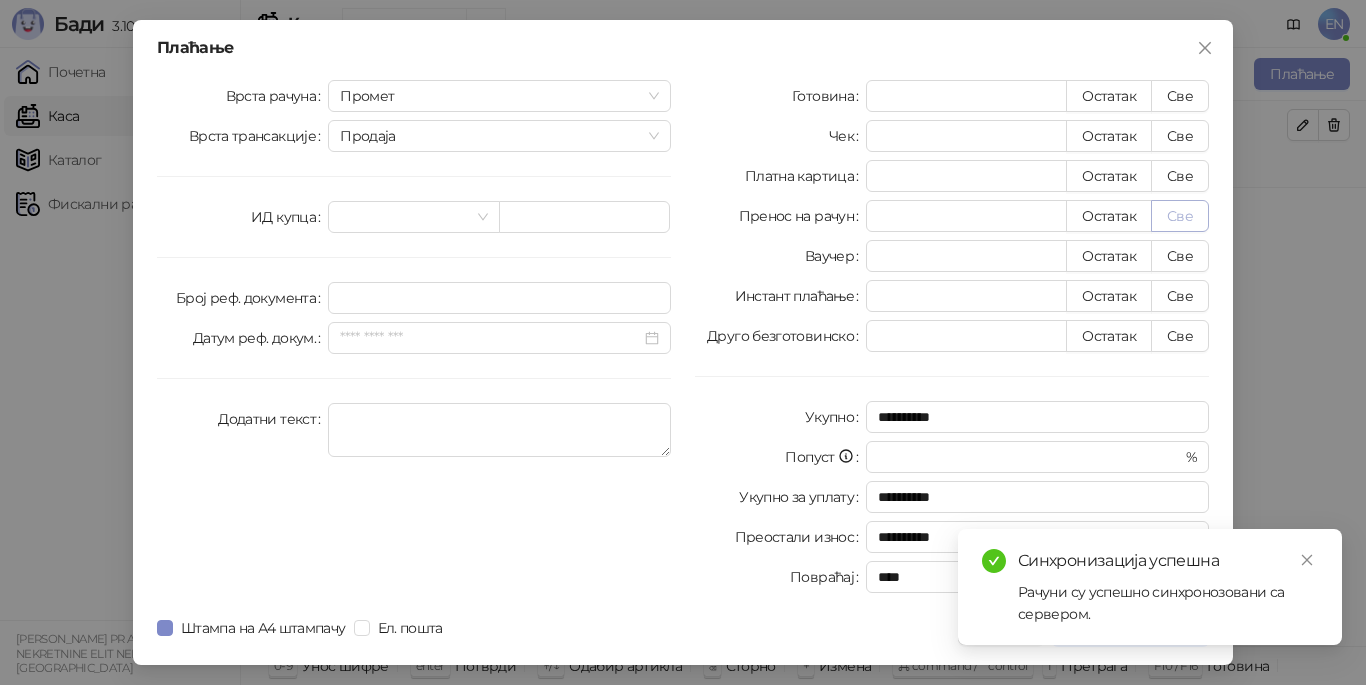 click on "Све" at bounding box center [1180, 216] 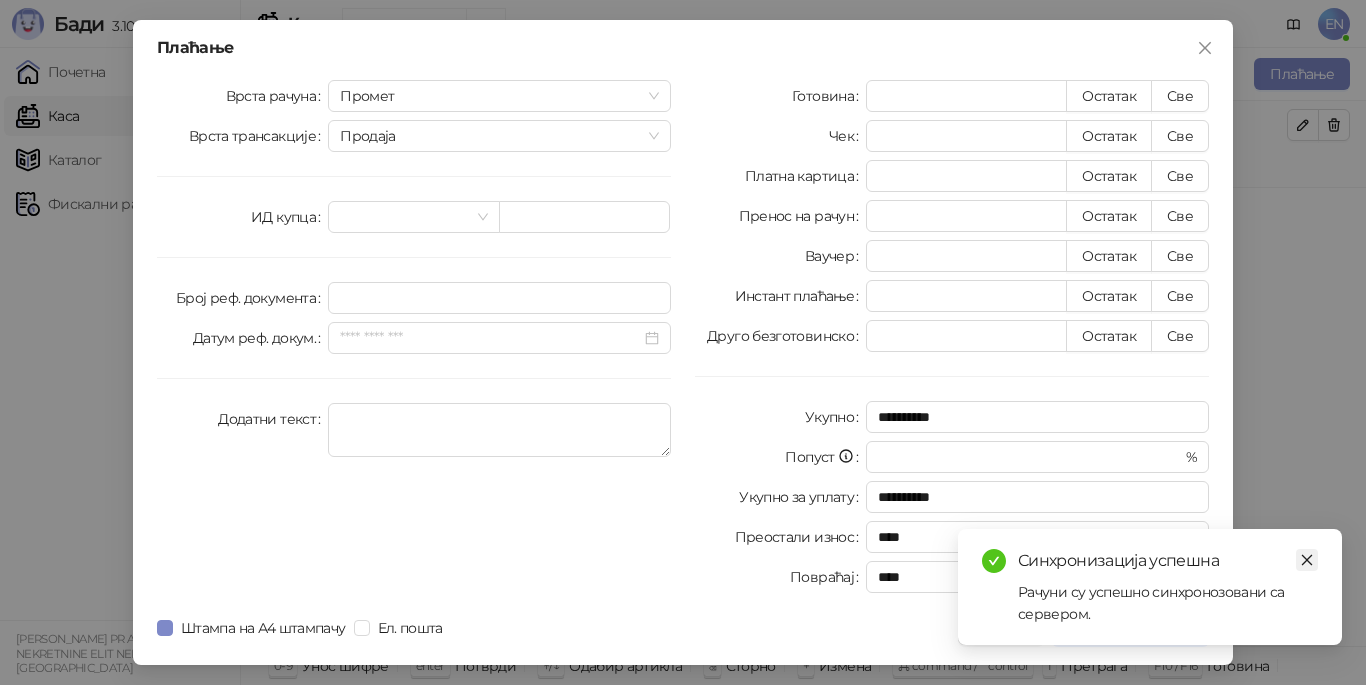 click 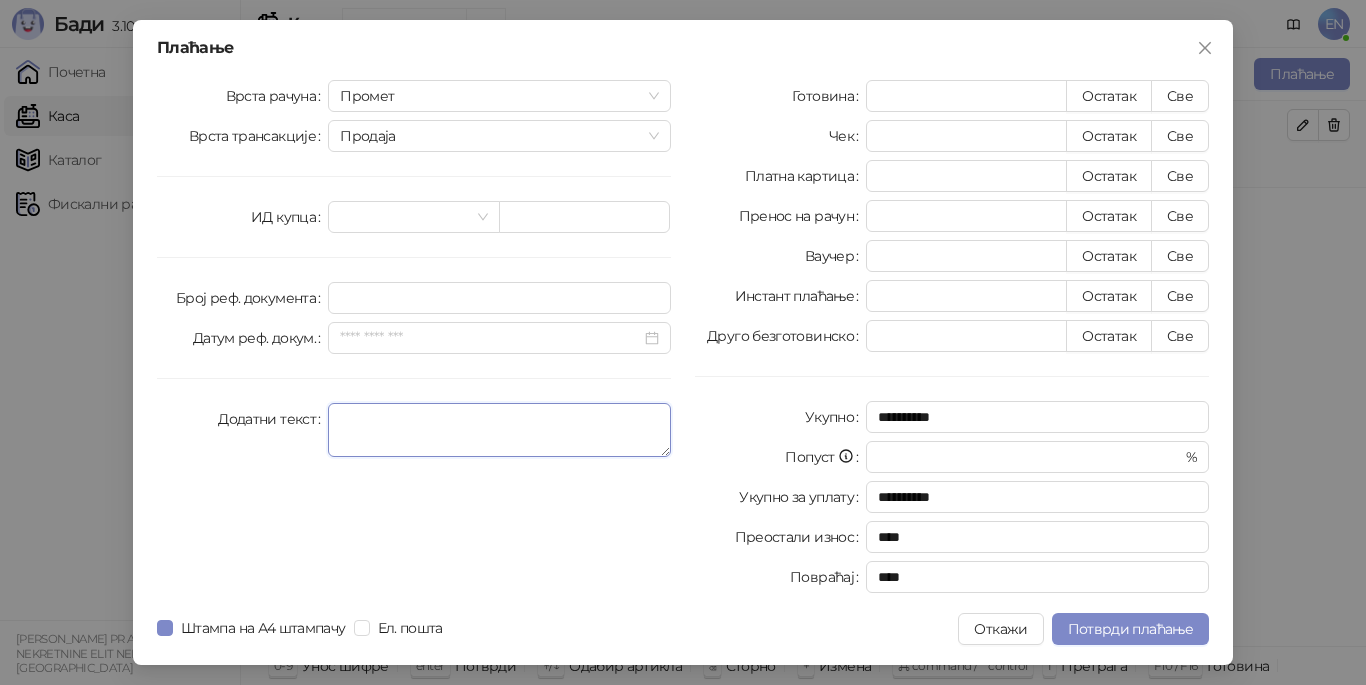 click on "Додатни текст" at bounding box center (499, 430) 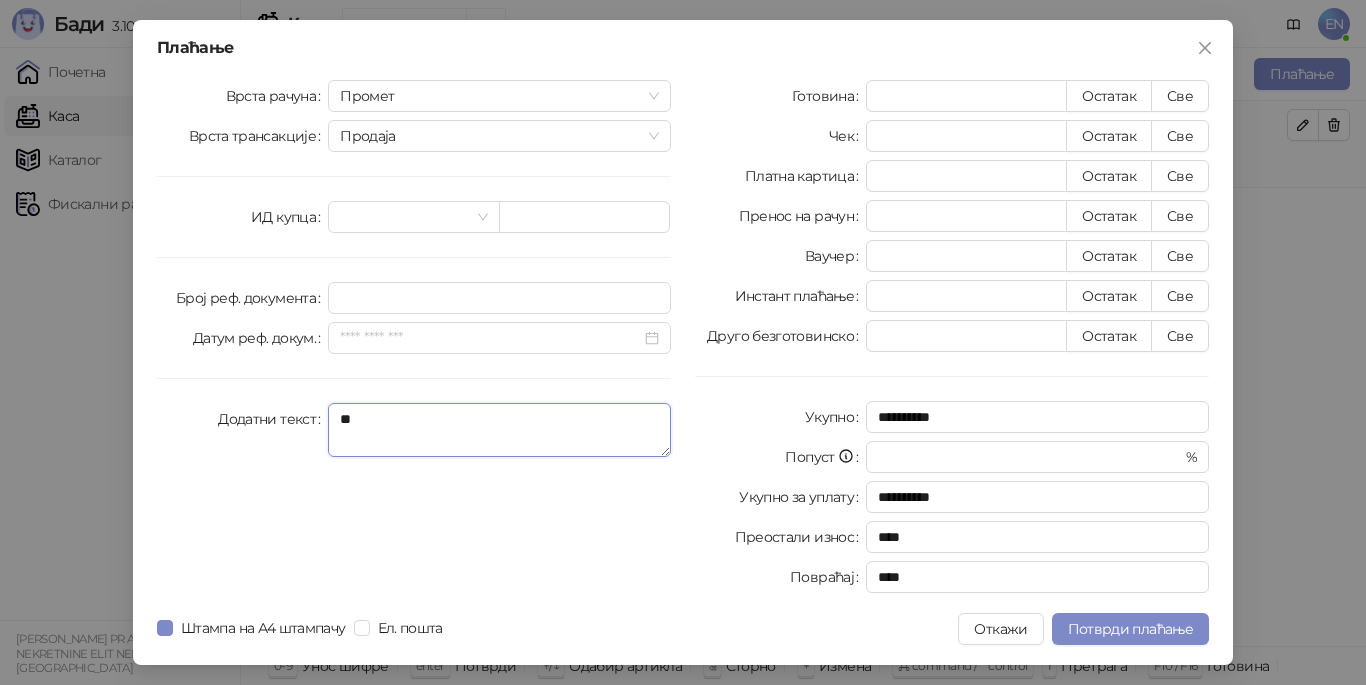 type on "*" 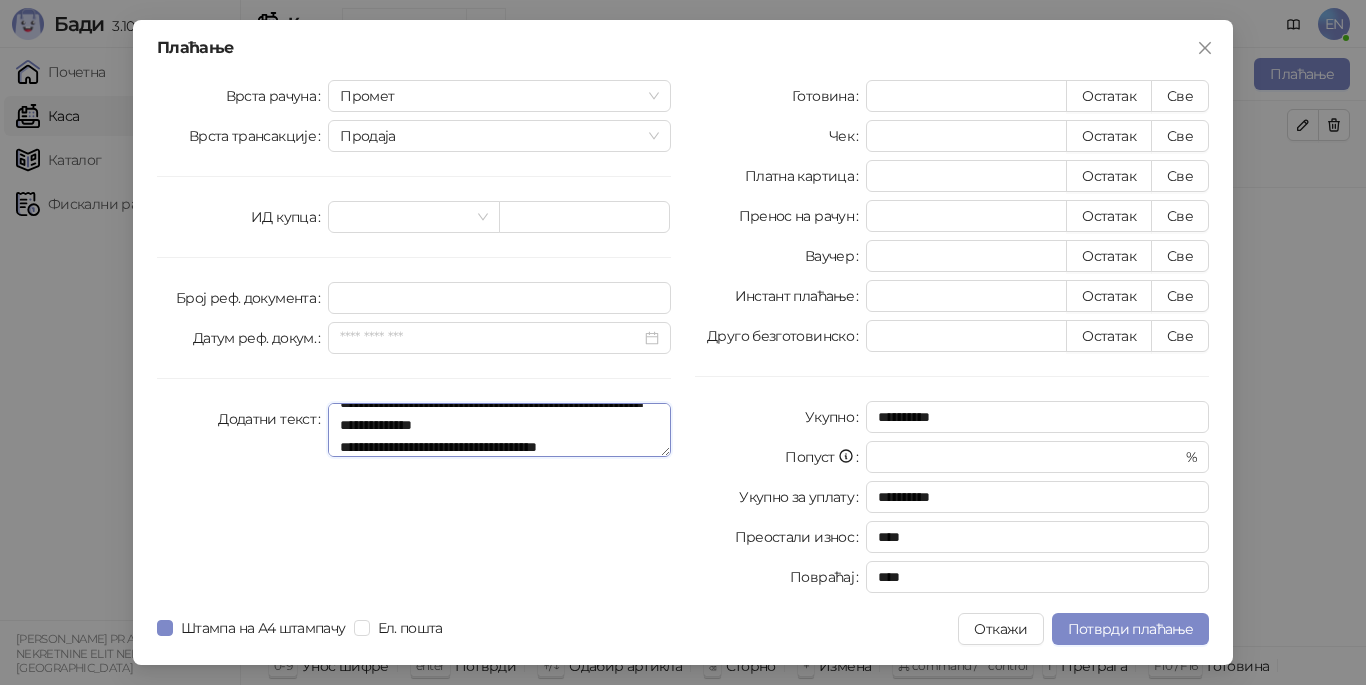 scroll, scrollTop: 0, scrollLeft: 0, axis: both 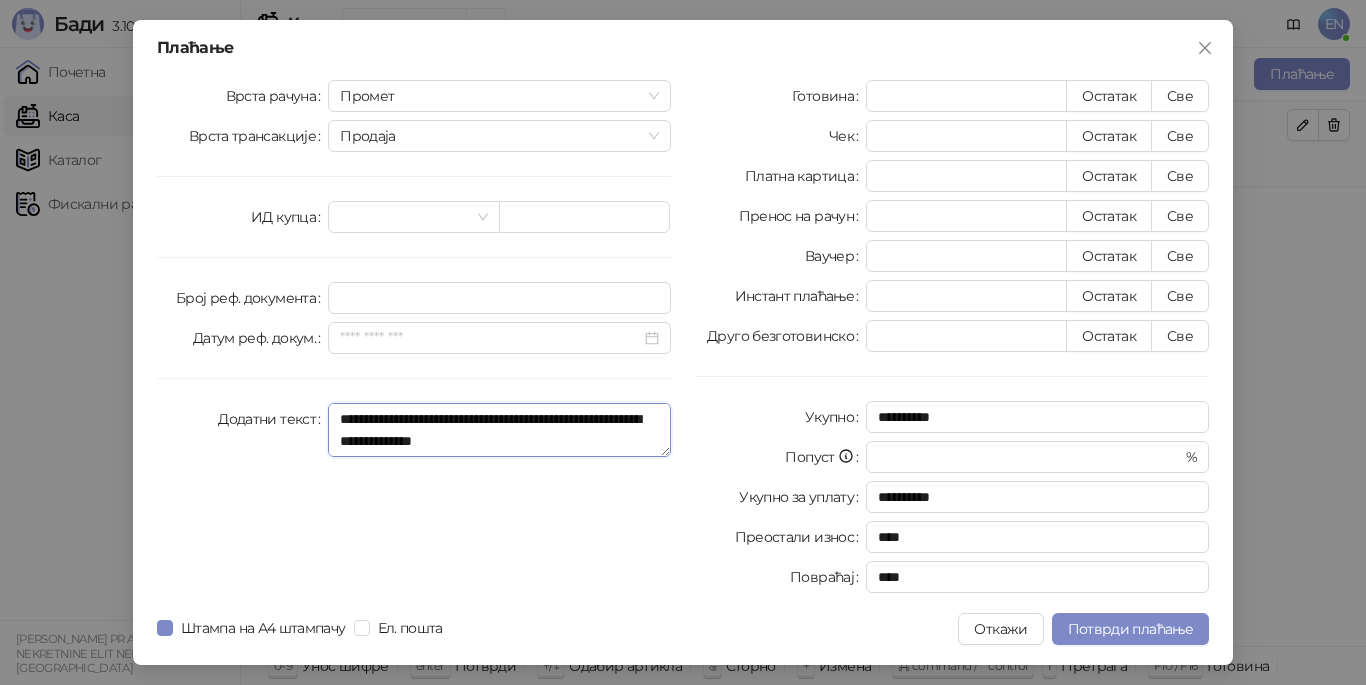 click on "**********" at bounding box center (499, 430) 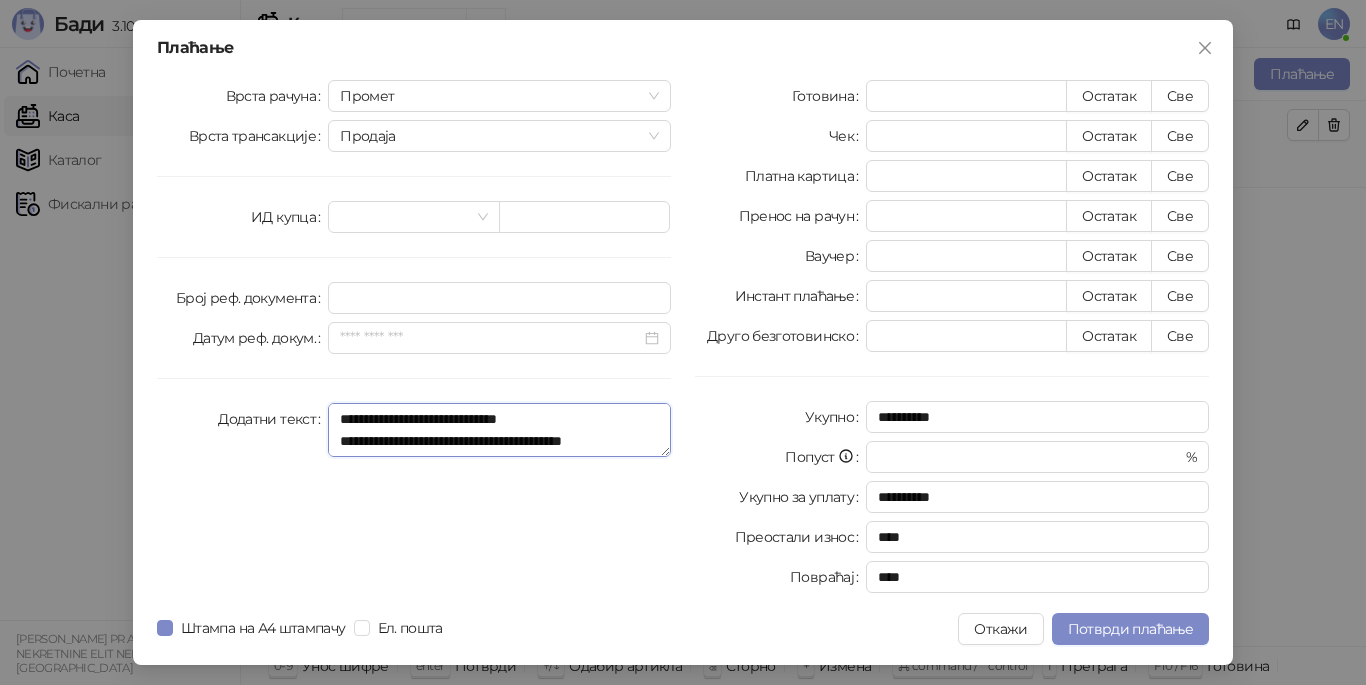 scroll, scrollTop: 44, scrollLeft: 0, axis: vertical 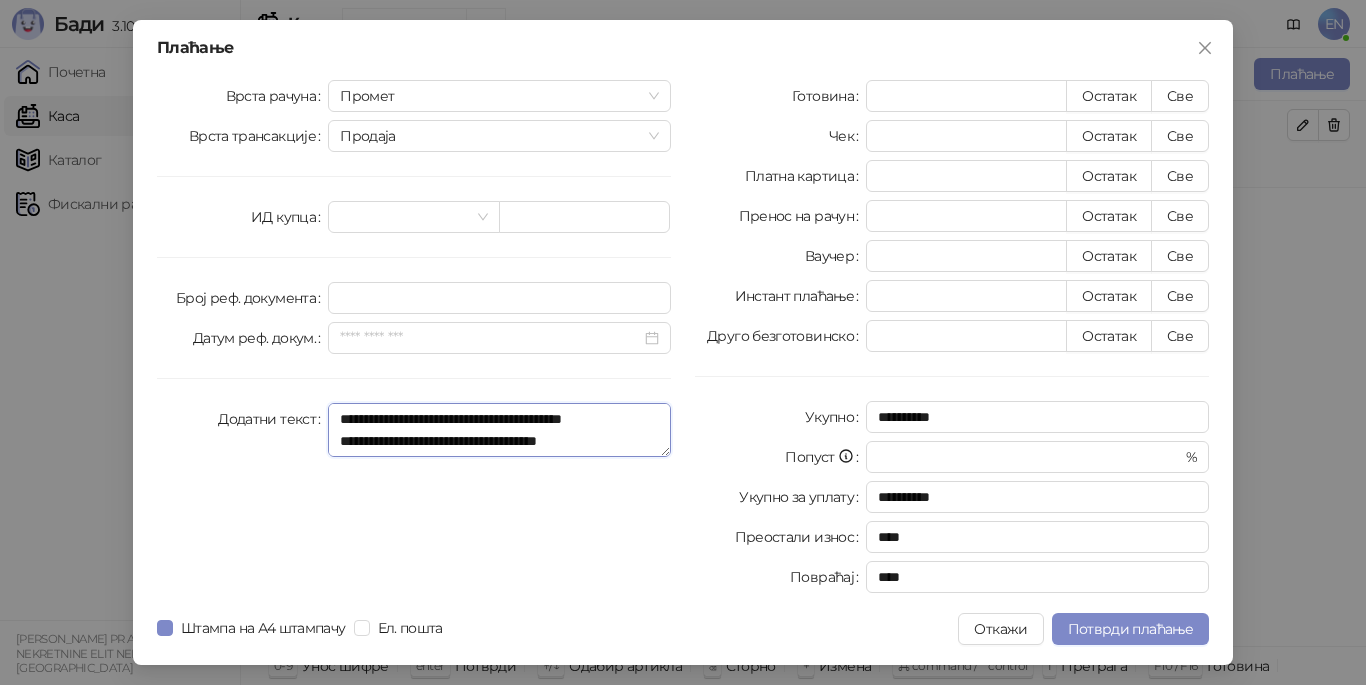 click on "**********" at bounding box center [499, 430] 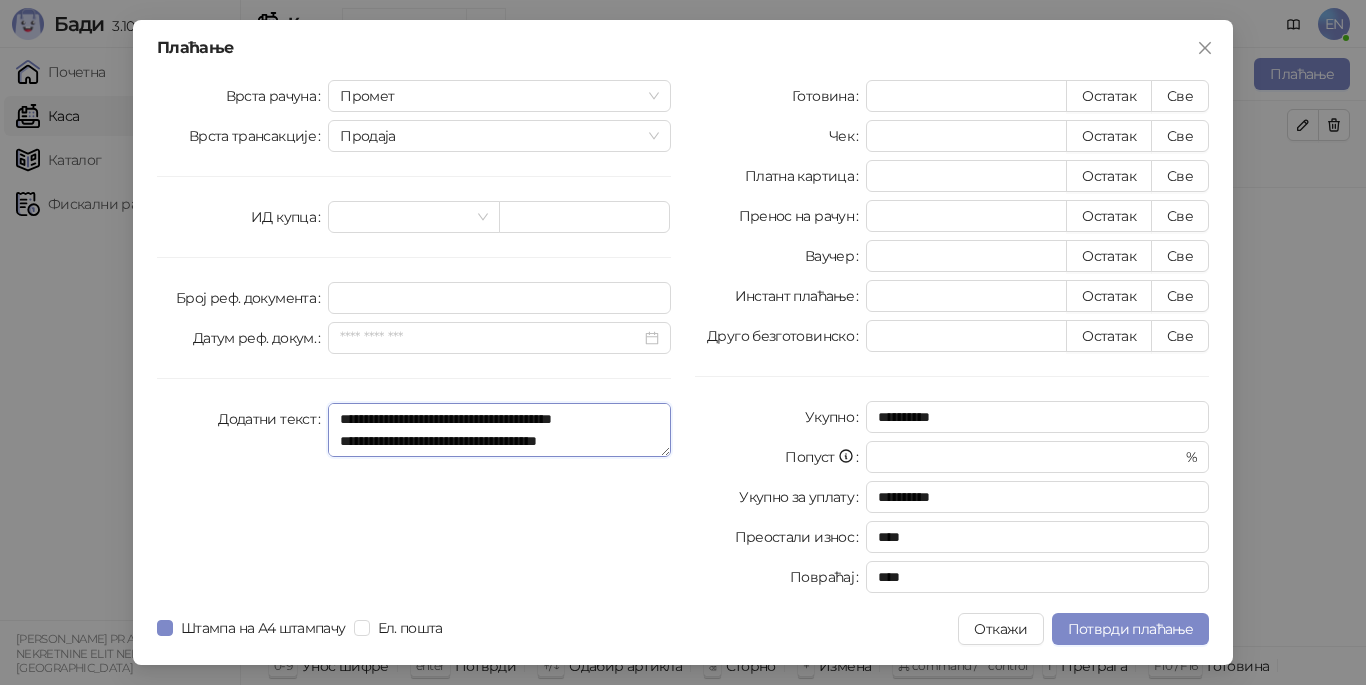 scroll, scrollTop: 22, scrollLeft: 0, axis: vertical 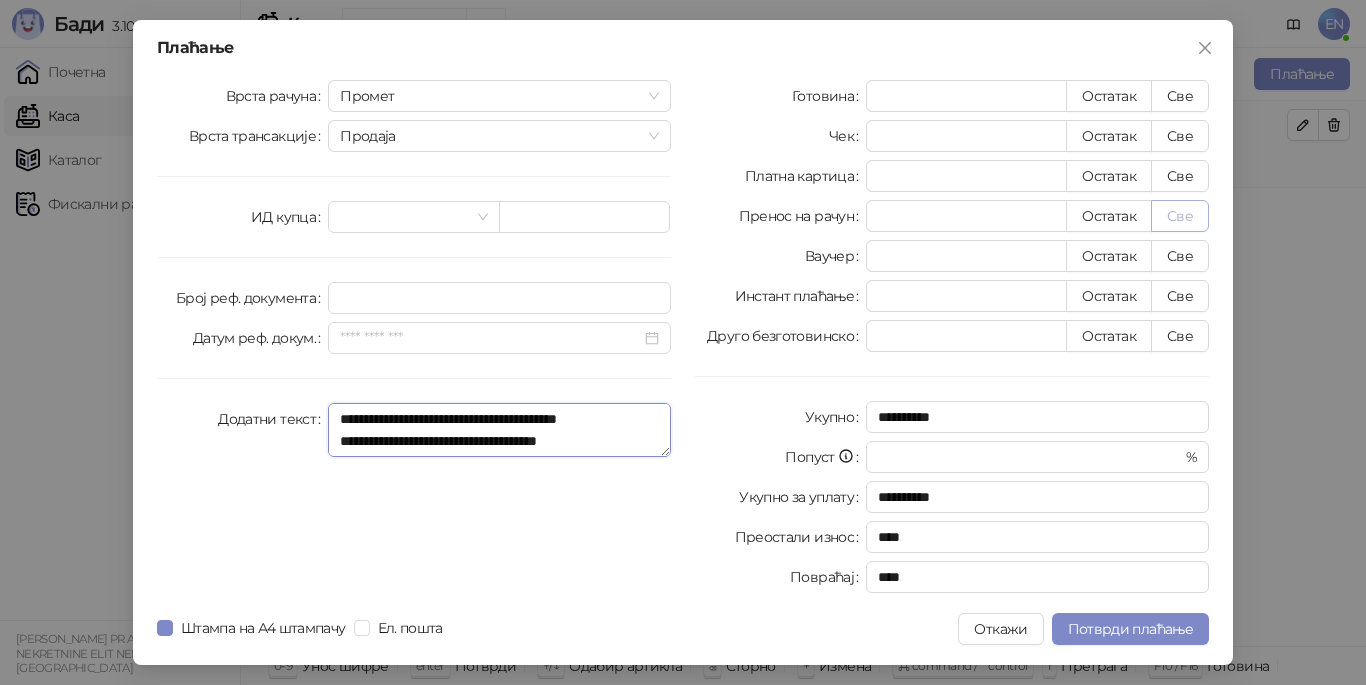 type on "**********" 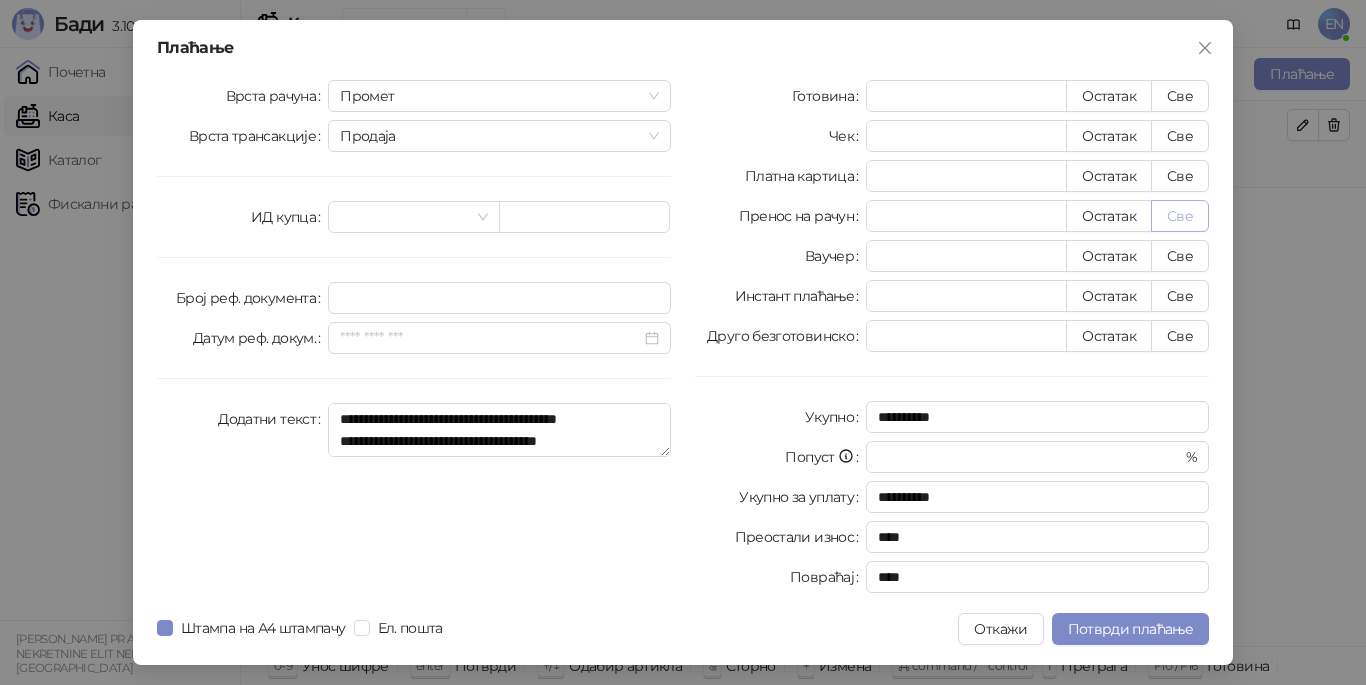 click on "Све" at bounding box center [1180, 216] 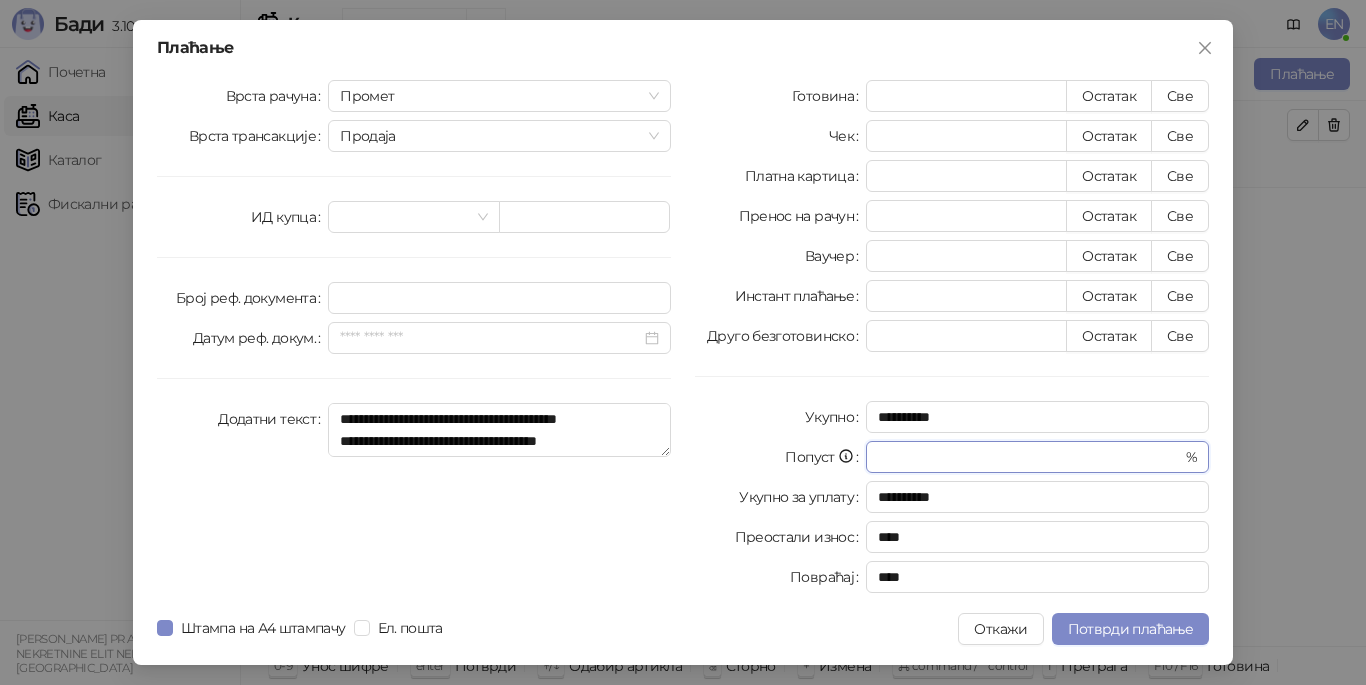 drag, startPoint x: 917, startPoint y: 458, endPoint x: 857, endPoint y: 445, distance: 61.39218 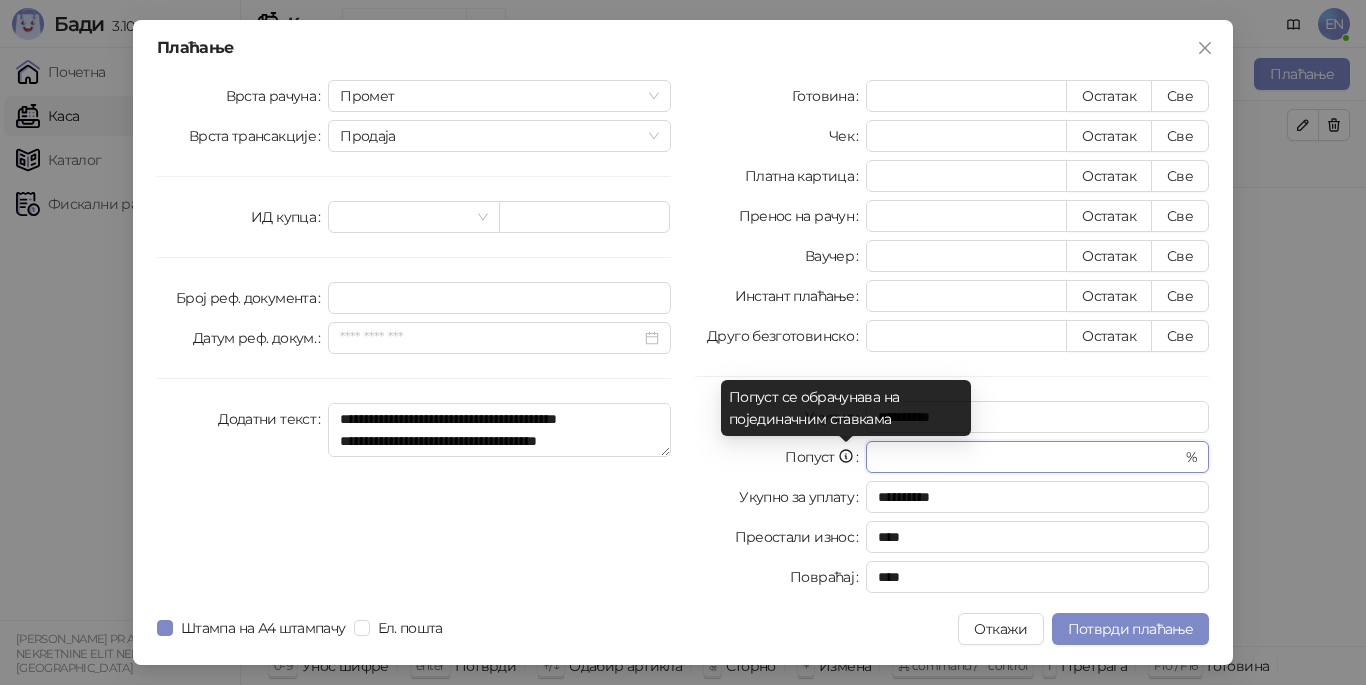 type on "*" 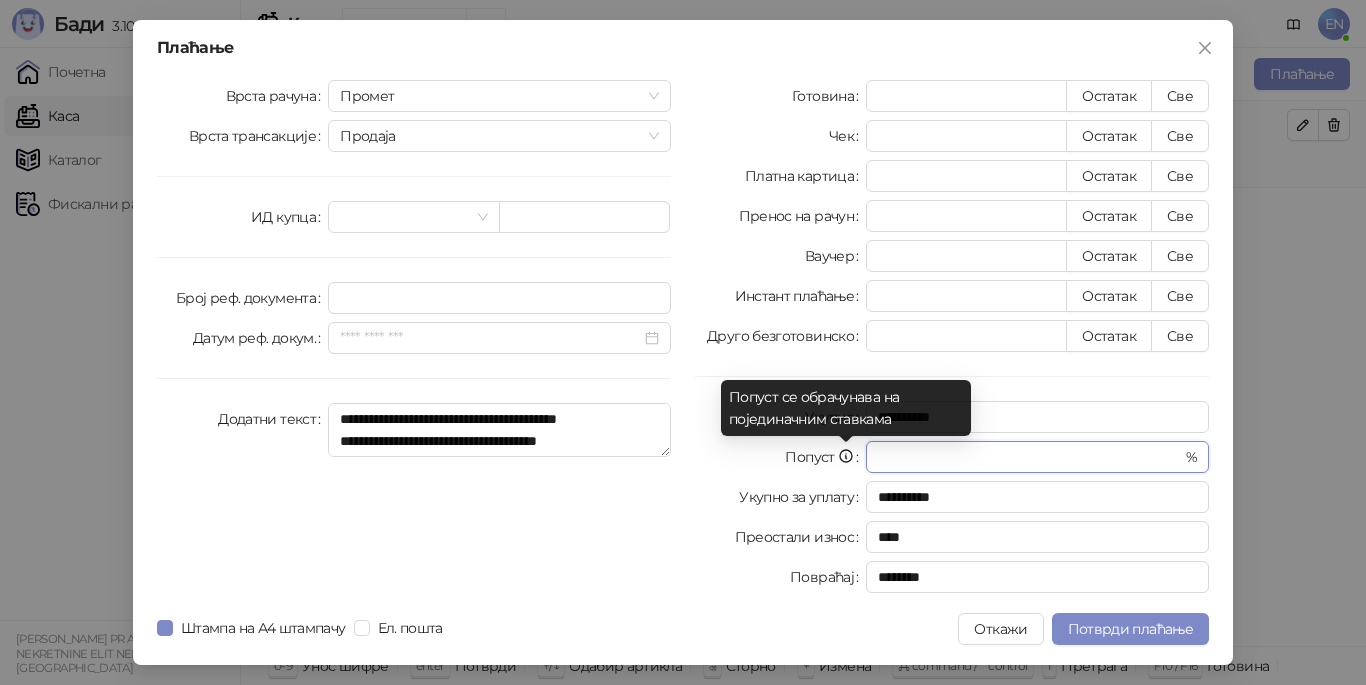 type on "**" 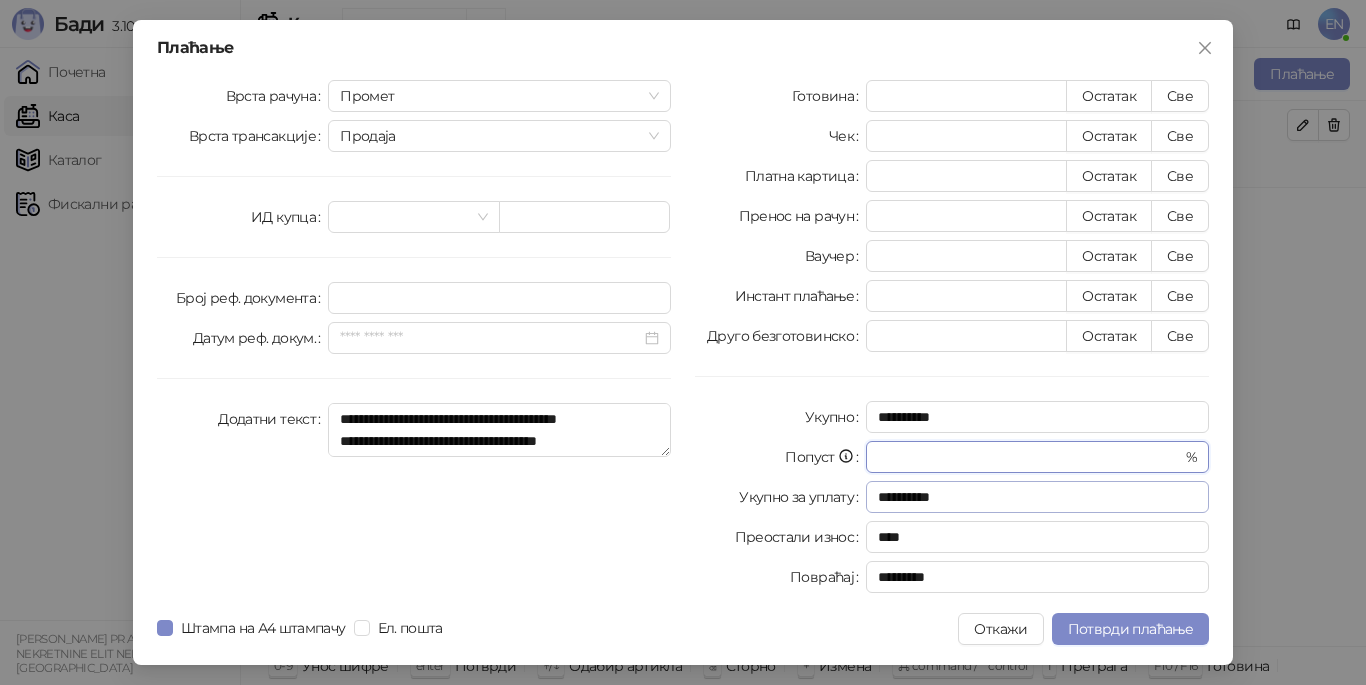 type on "*" 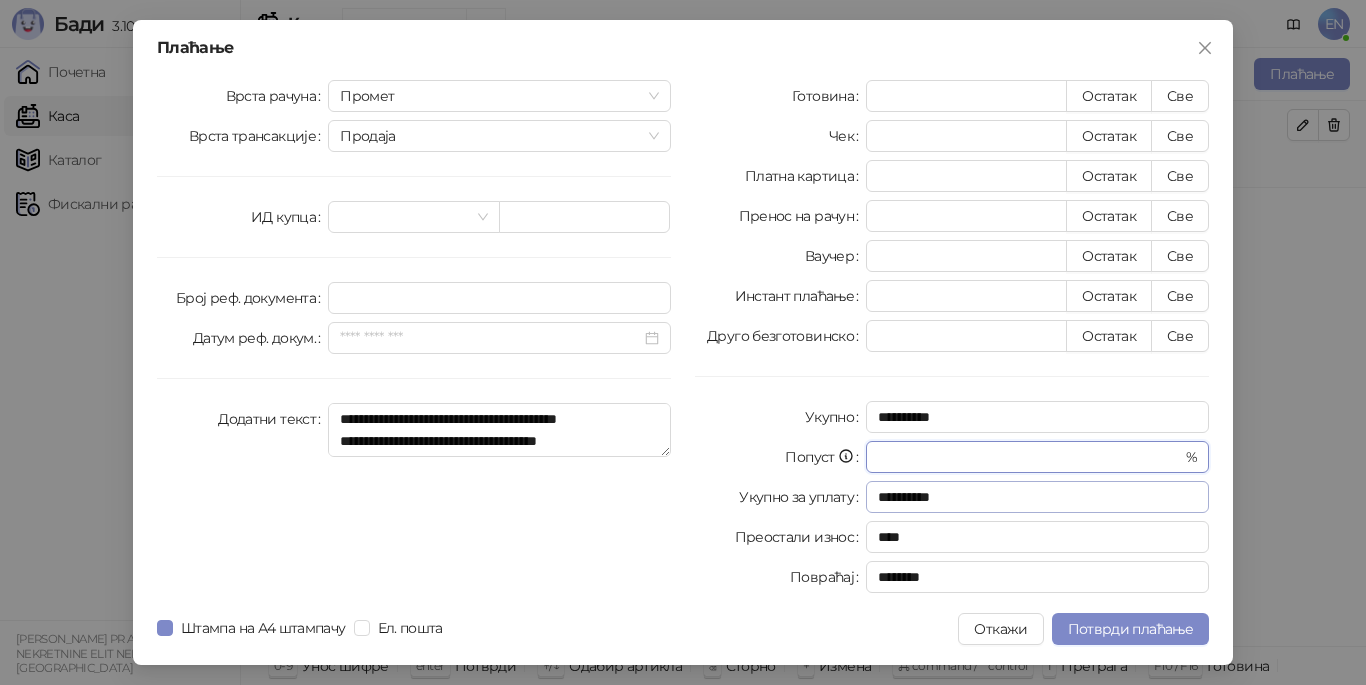 type 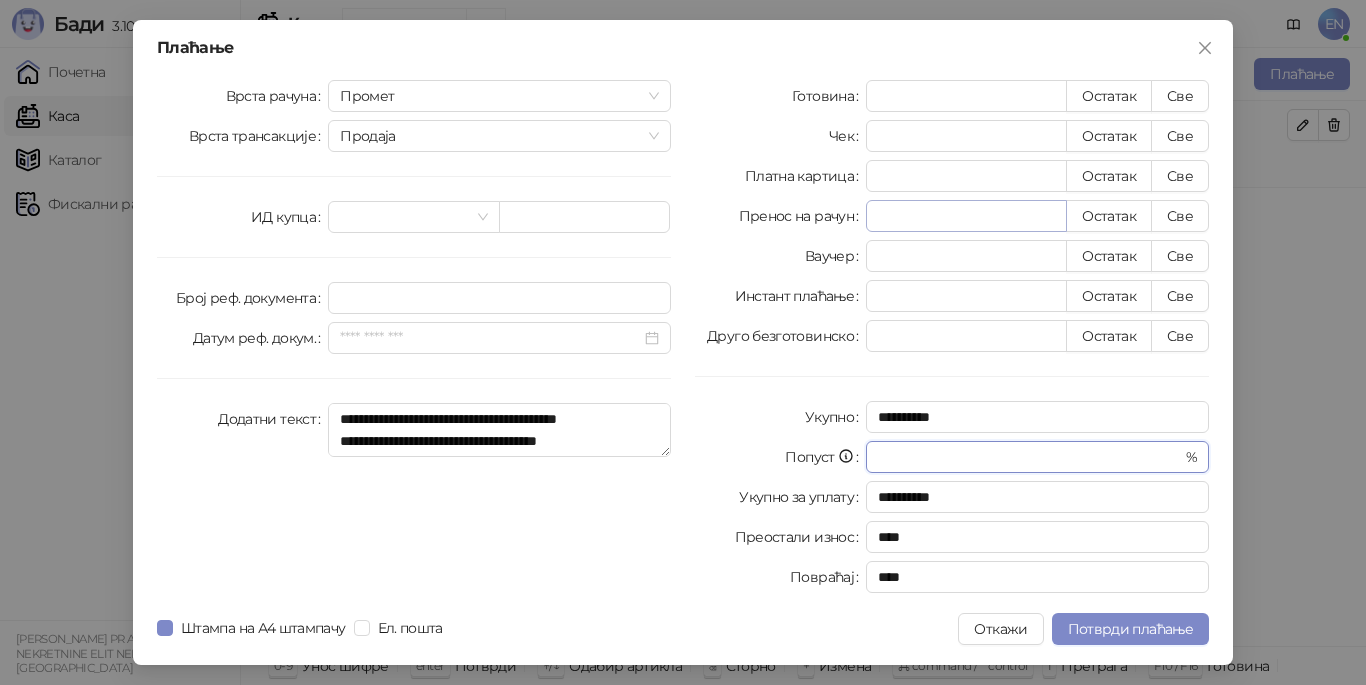 type 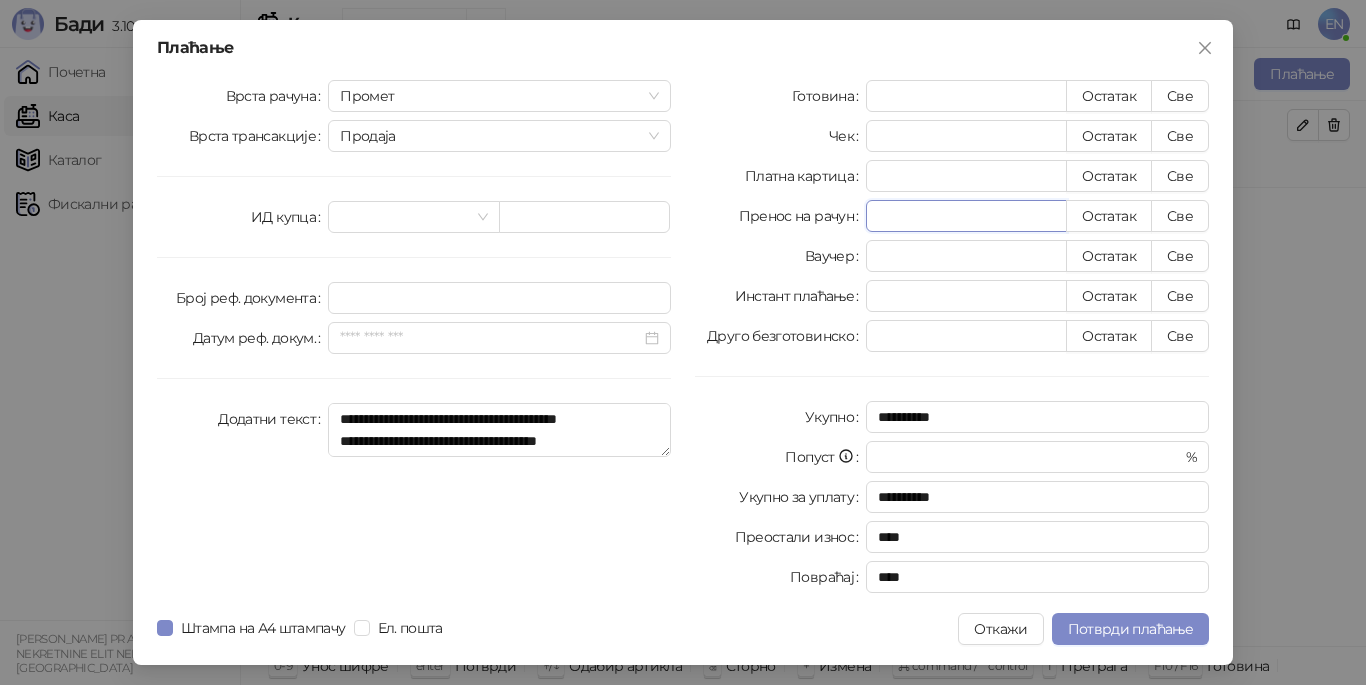 drag, startPoint x: 957, startPoint y: 219, endPoint x: 794, endPoint y: 207, distance: 163.44112 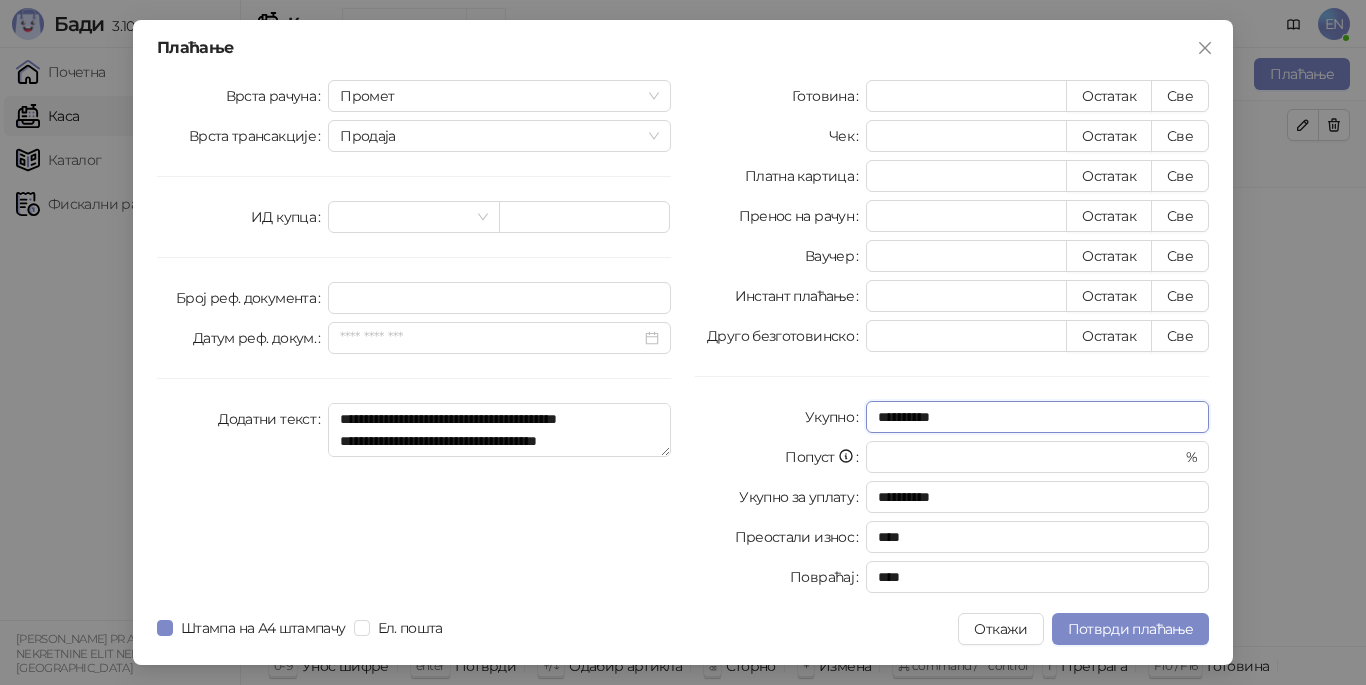 click on "**********" at bounding box center [1037, 417] 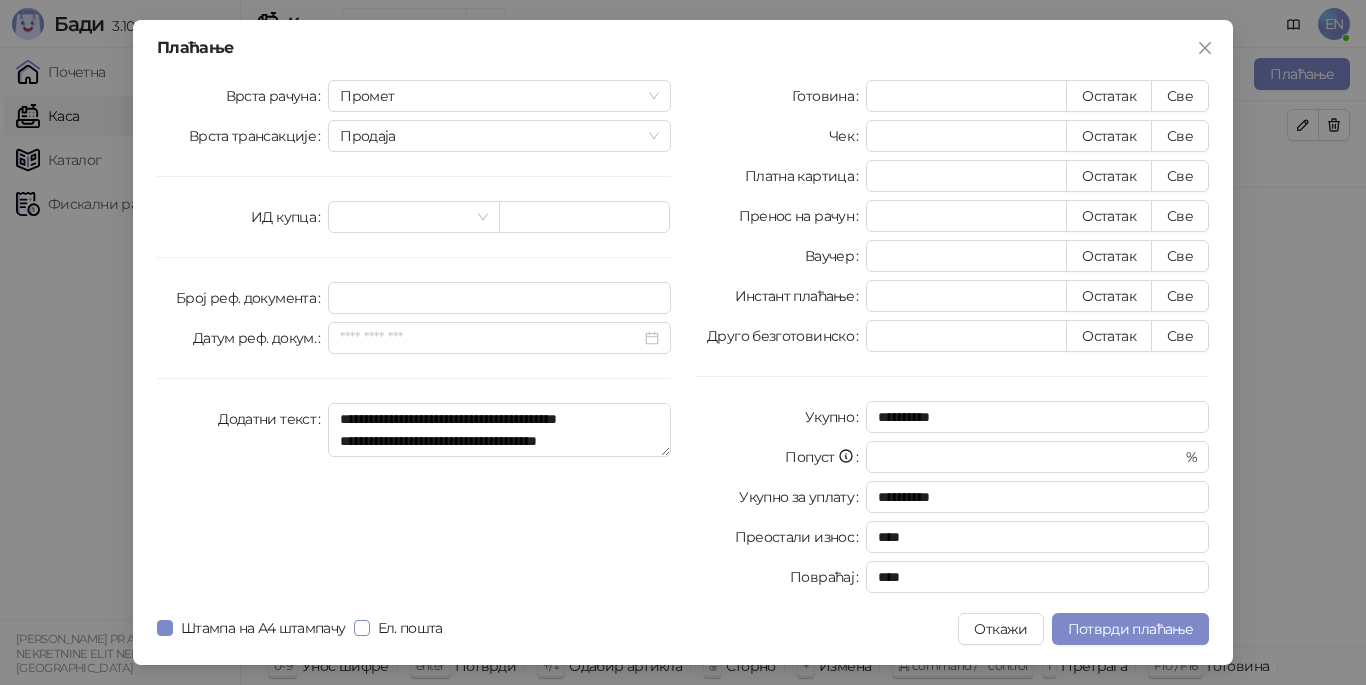 click on "Ел. пошта" at bounding box center (410, 628) 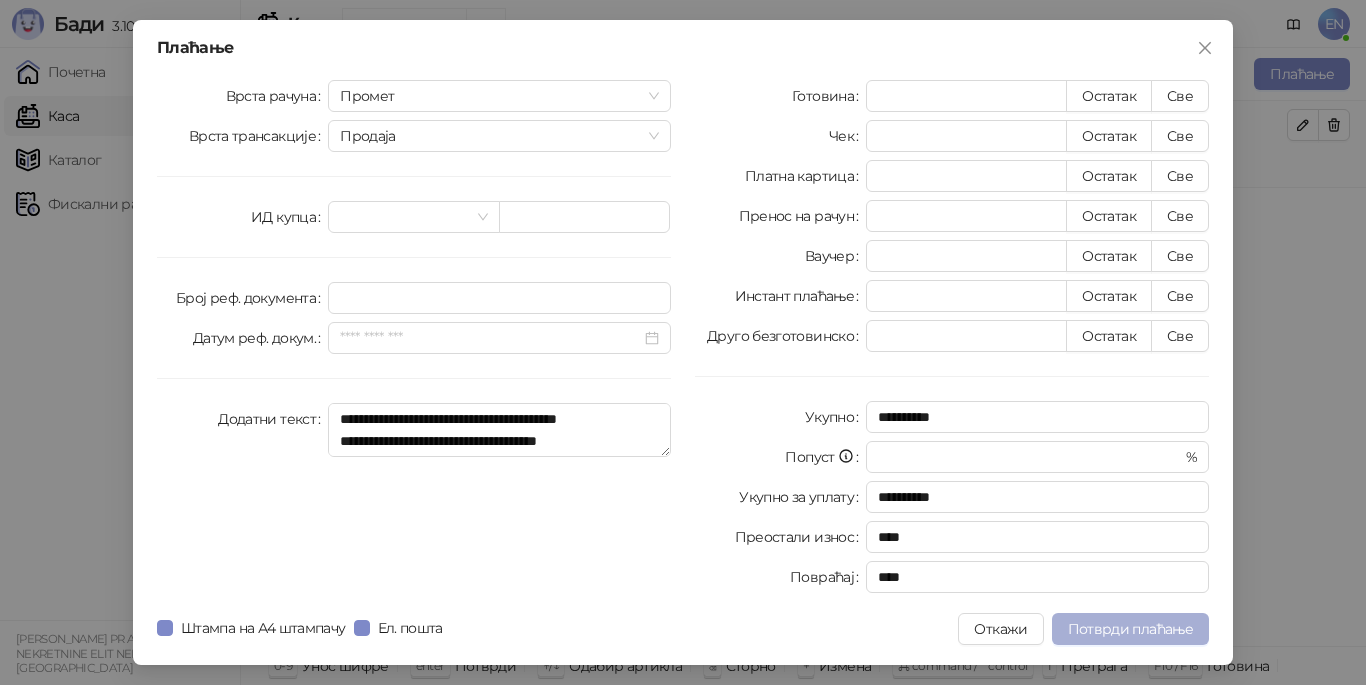 click on "Потврди плаћање" at bounding box center [1130, 629] 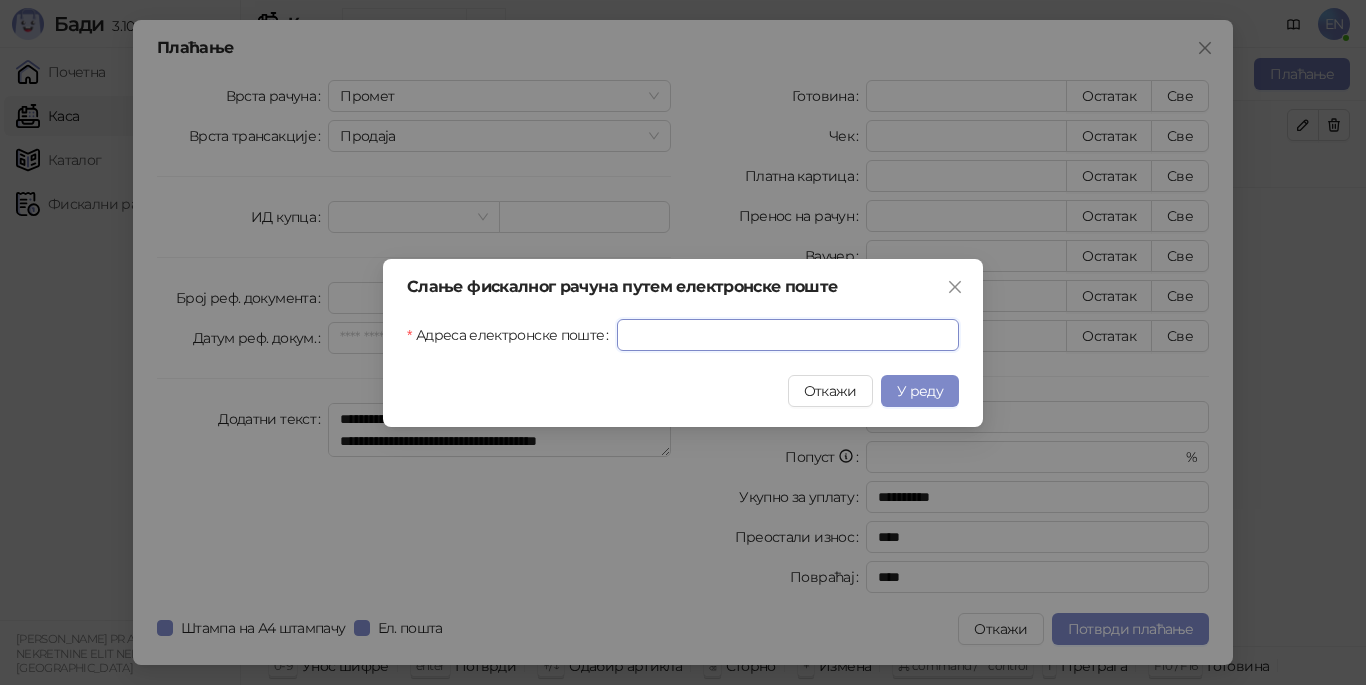 click on "Адреса електронске поште" at bounding box center (788, 335) 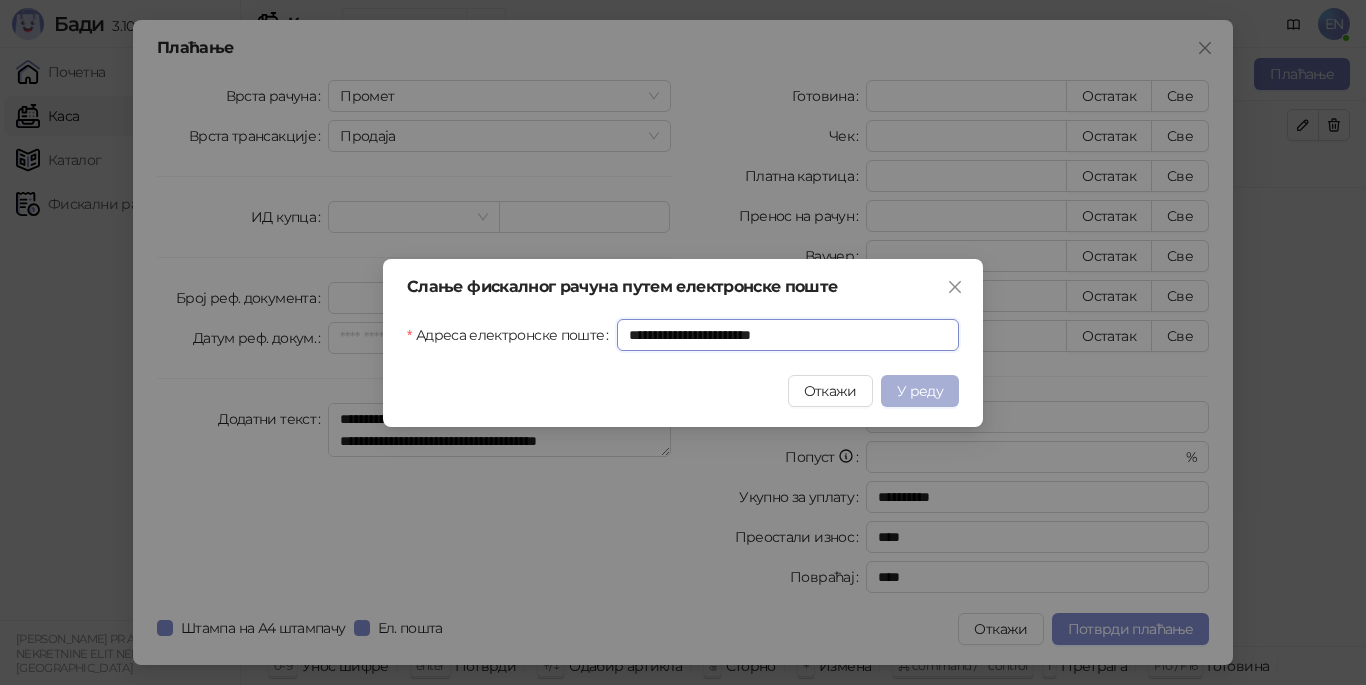 type on "**********" 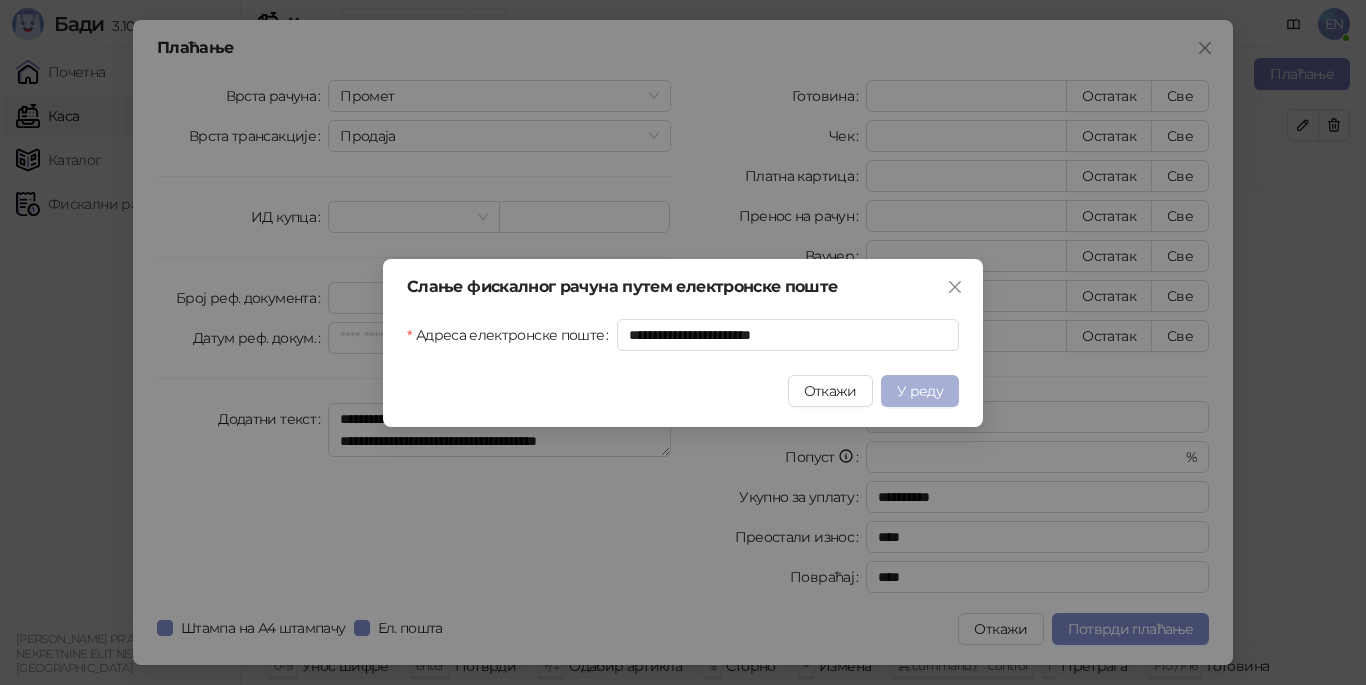click on "У реду" at bounding box center [920, 391] 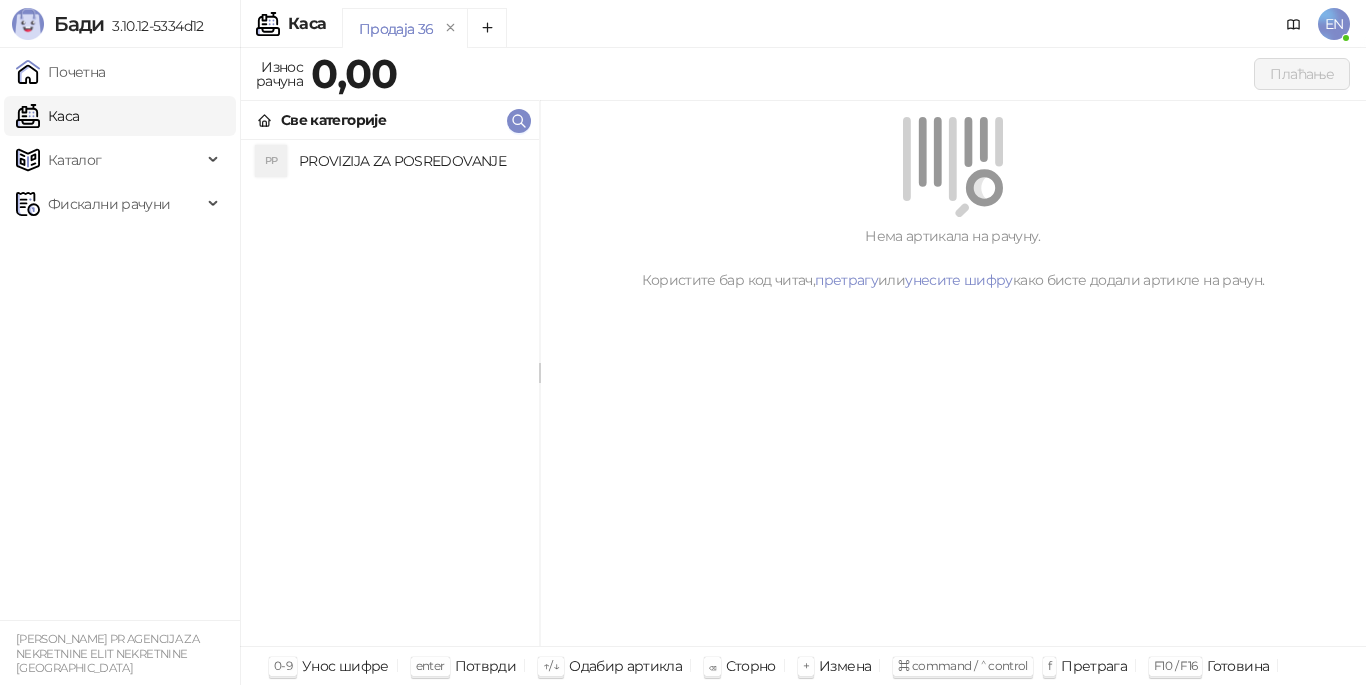 click on "Каса" at bounding box center (47, 116) 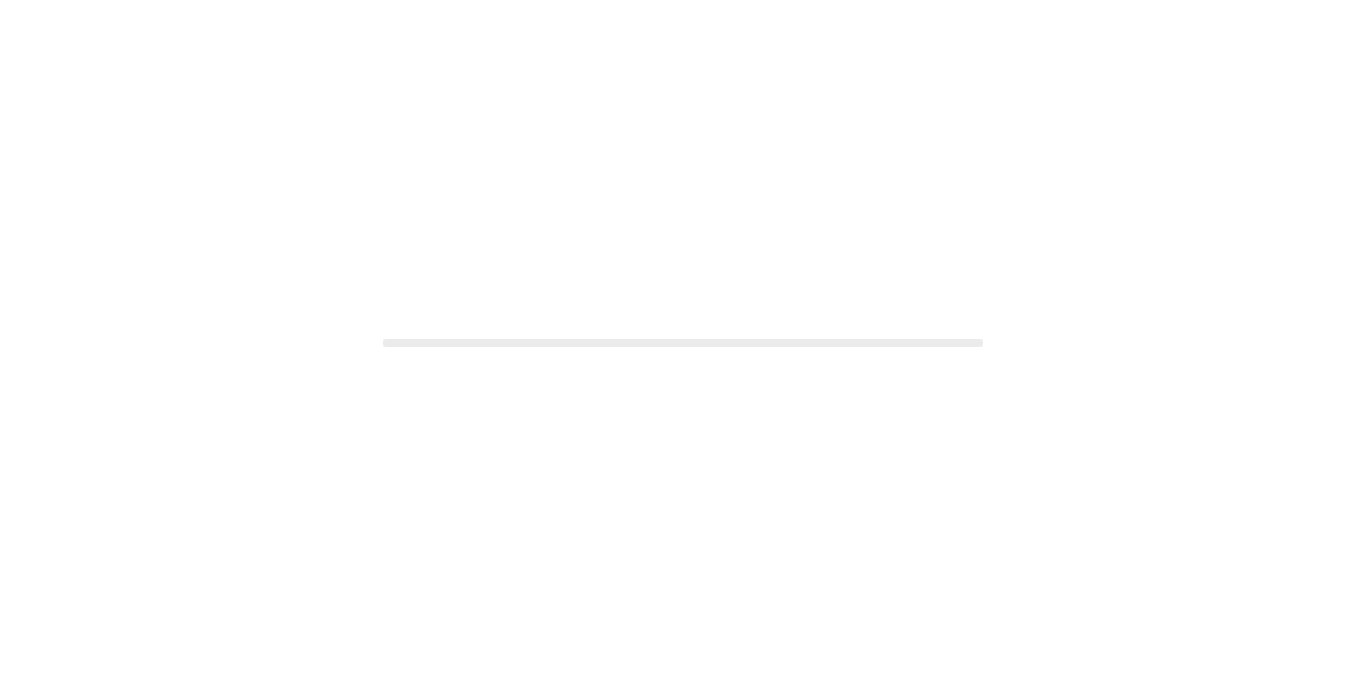 scroll, scrollTop: 0, scrollLeft: 0, axis: both 